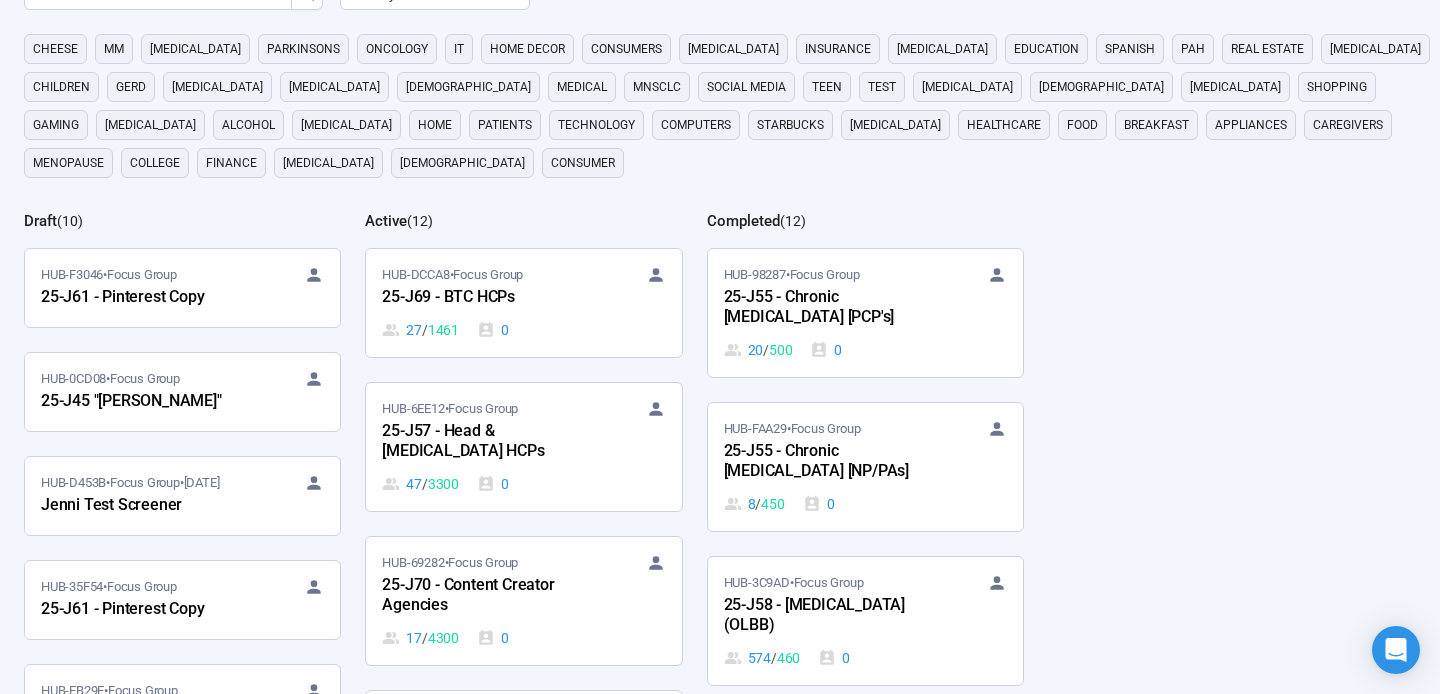 scroll, scrollTop: 198, scrollLeft: 0, axis: vertical 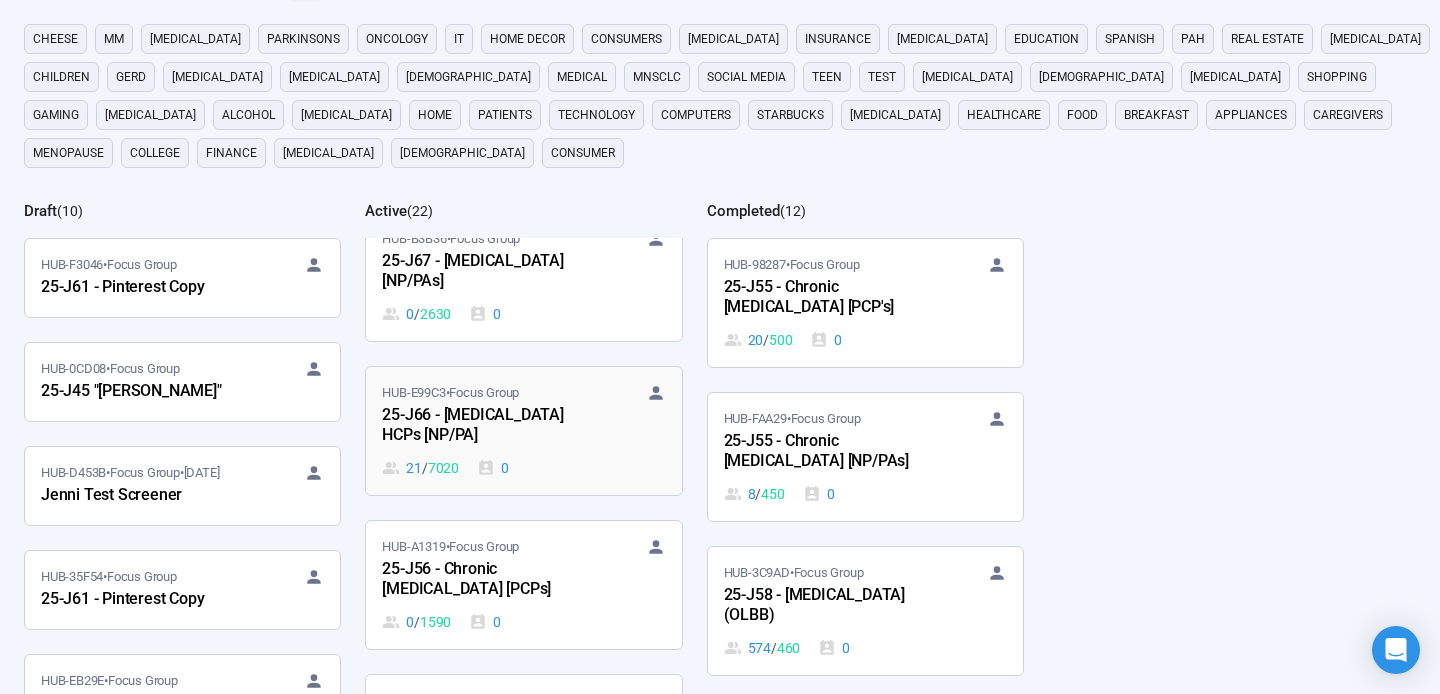click on "25-J66 - [MEDICAL_DATA] HCPs [NP/PA]" at bounding box center [492, 426] 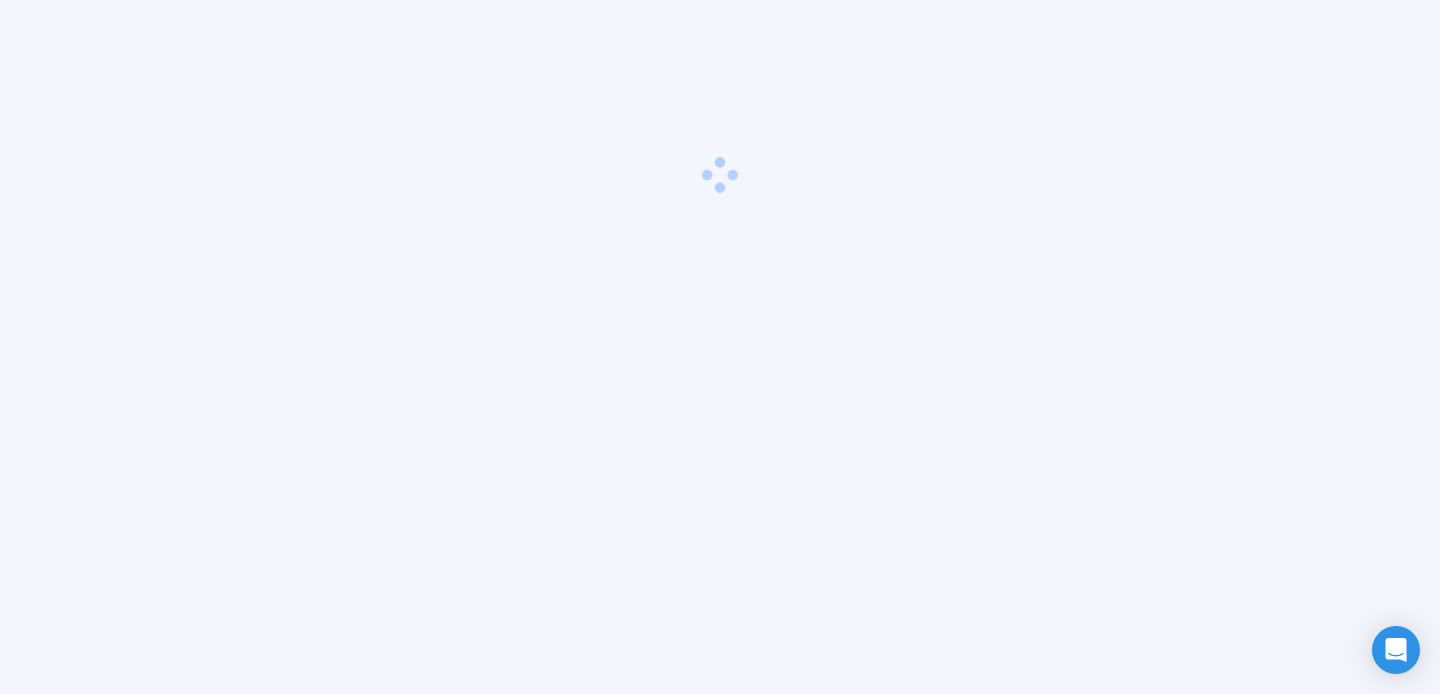 scroll, scrollTop: 70, scrollLeft: 0, axis: vertical 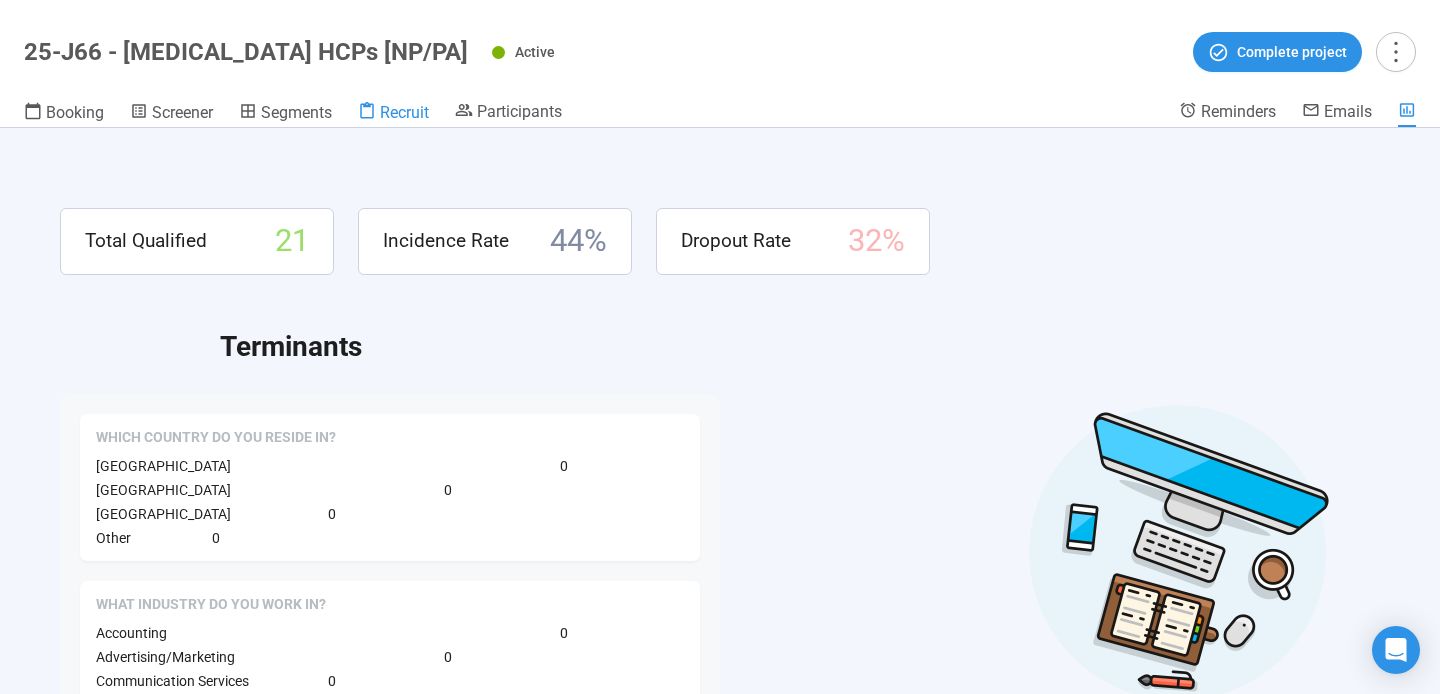 click on "Recruit" at bounding box center (404, 112) 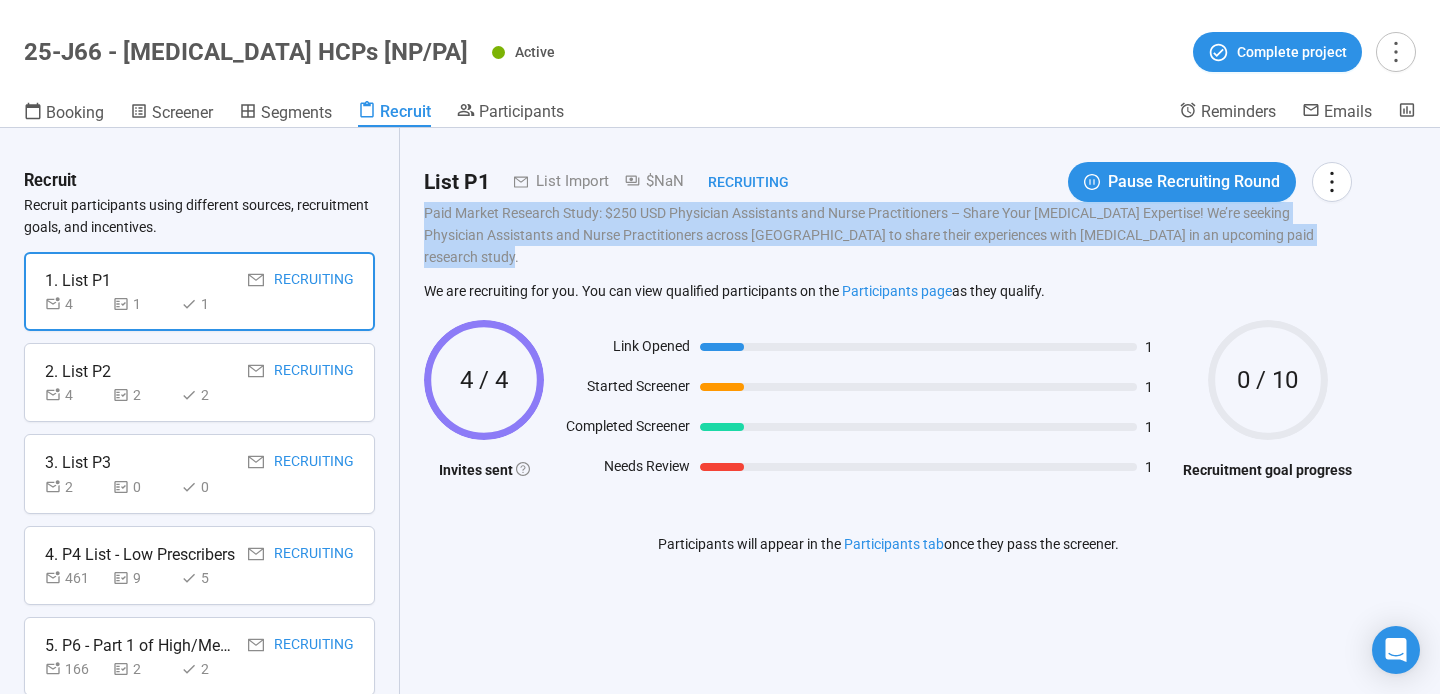 drag, startPoint x: 1305, startPoint y: 234, endPoint x: 416, endPoint y: 217, distance: 889.16254 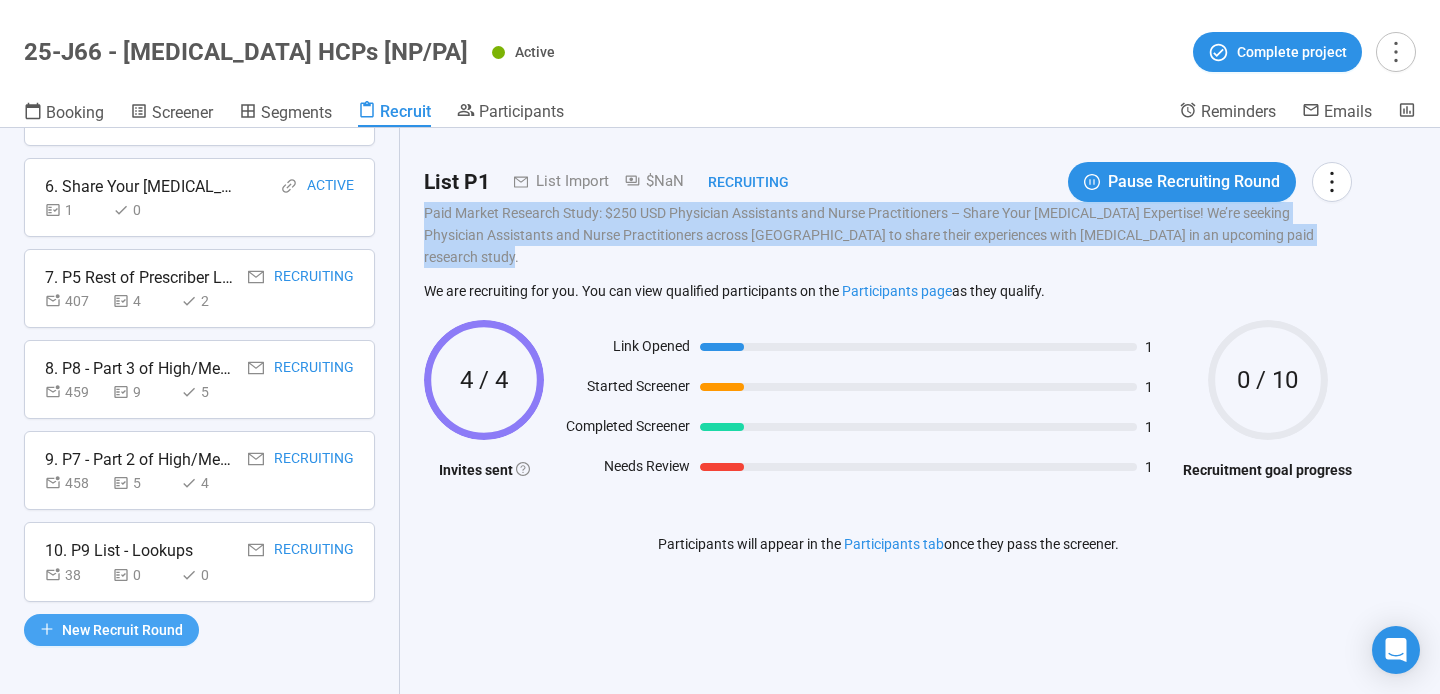 click on "New Recruit Round" at bounding box center [122, 630] 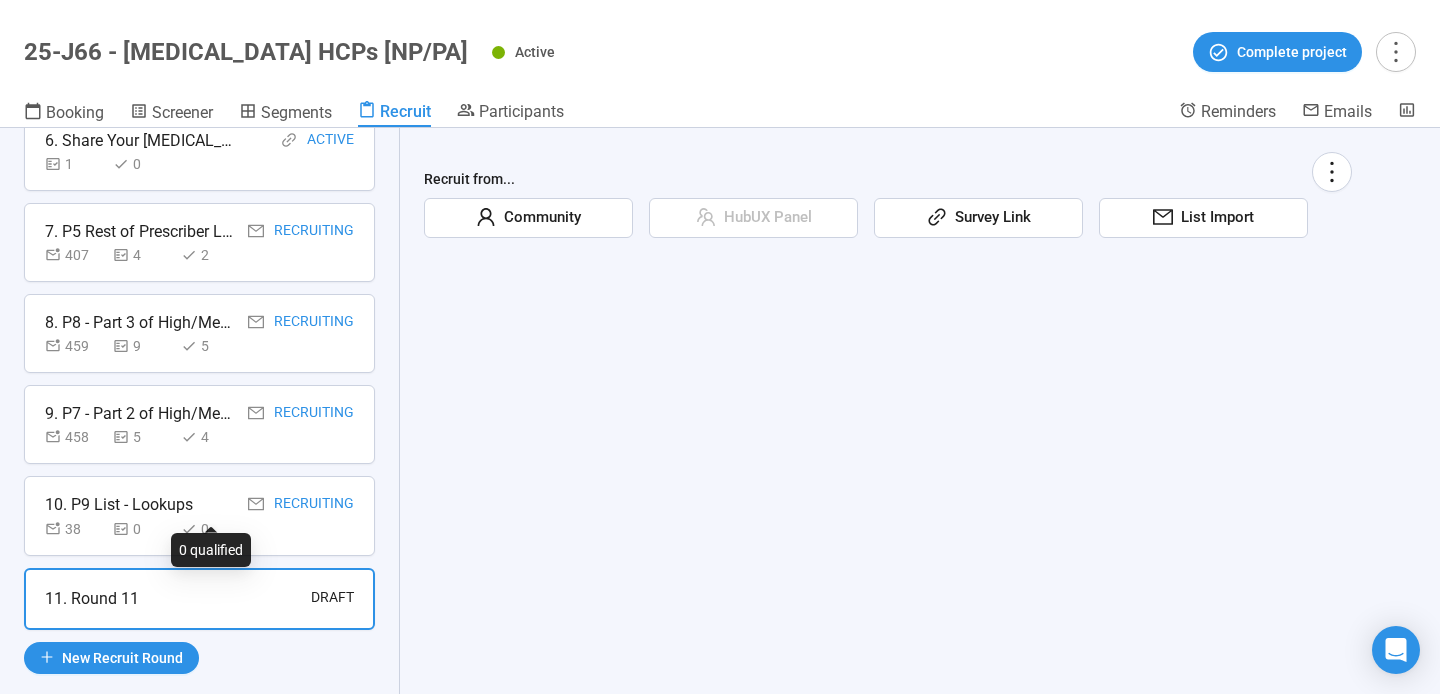 scroll, scrollTop: 619, scrollLeft: 0, axis: vertical 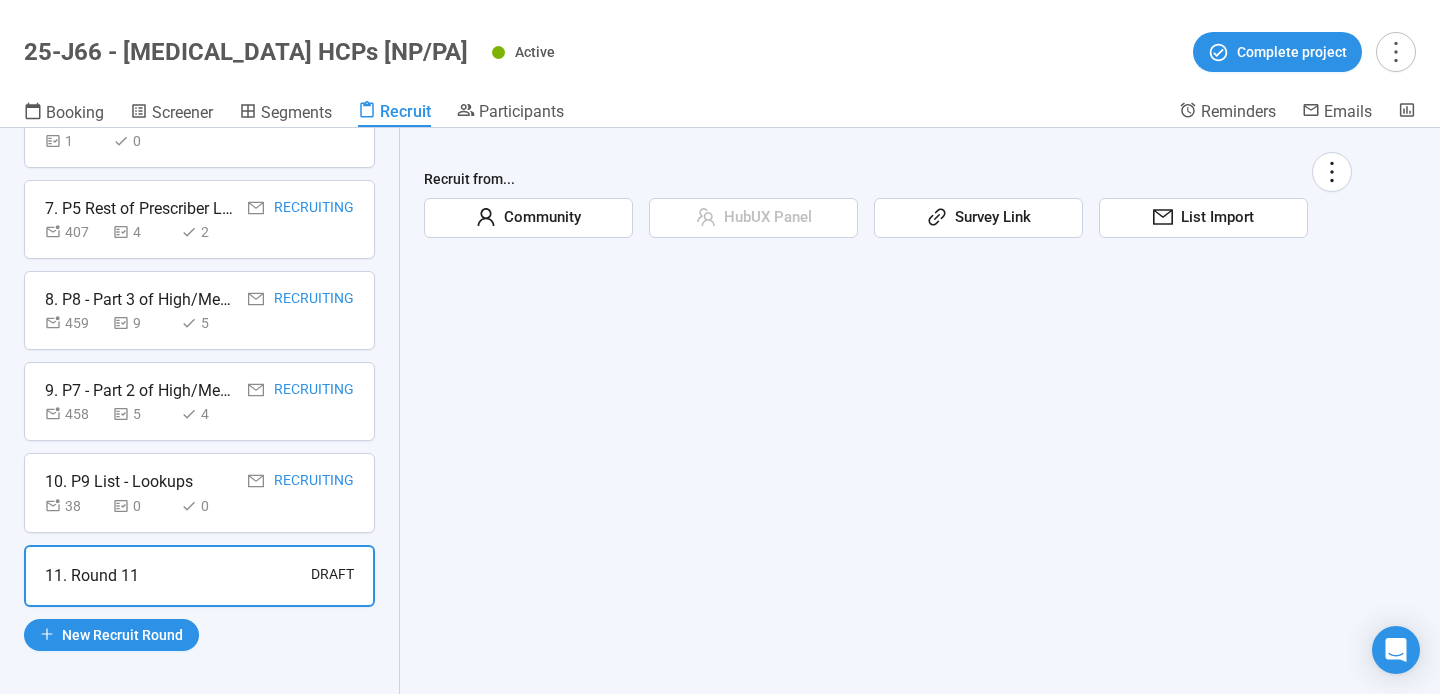 click on "List Import" at bounding box center (1213, 218) 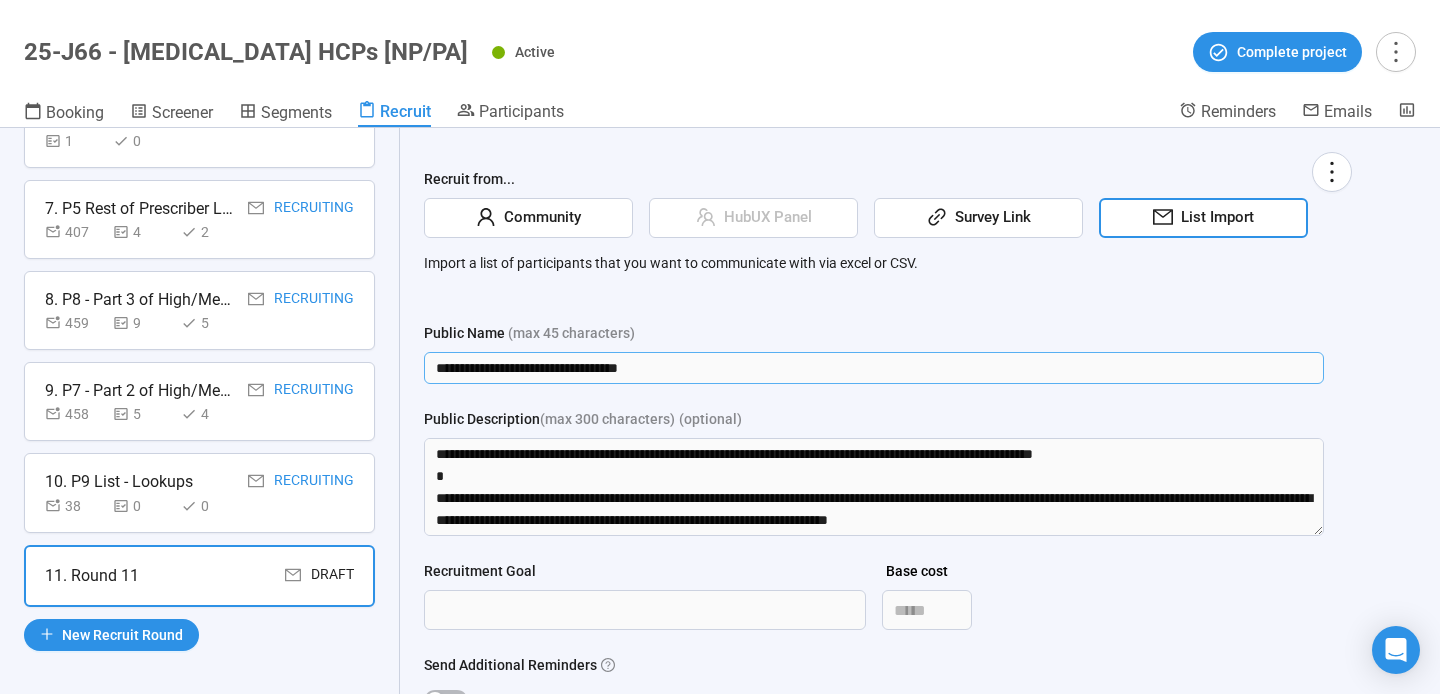 drag, startPoint x: 692, startPoint y: 367, endPoint x: 743, endPoint y: 345, distance: 55.542778 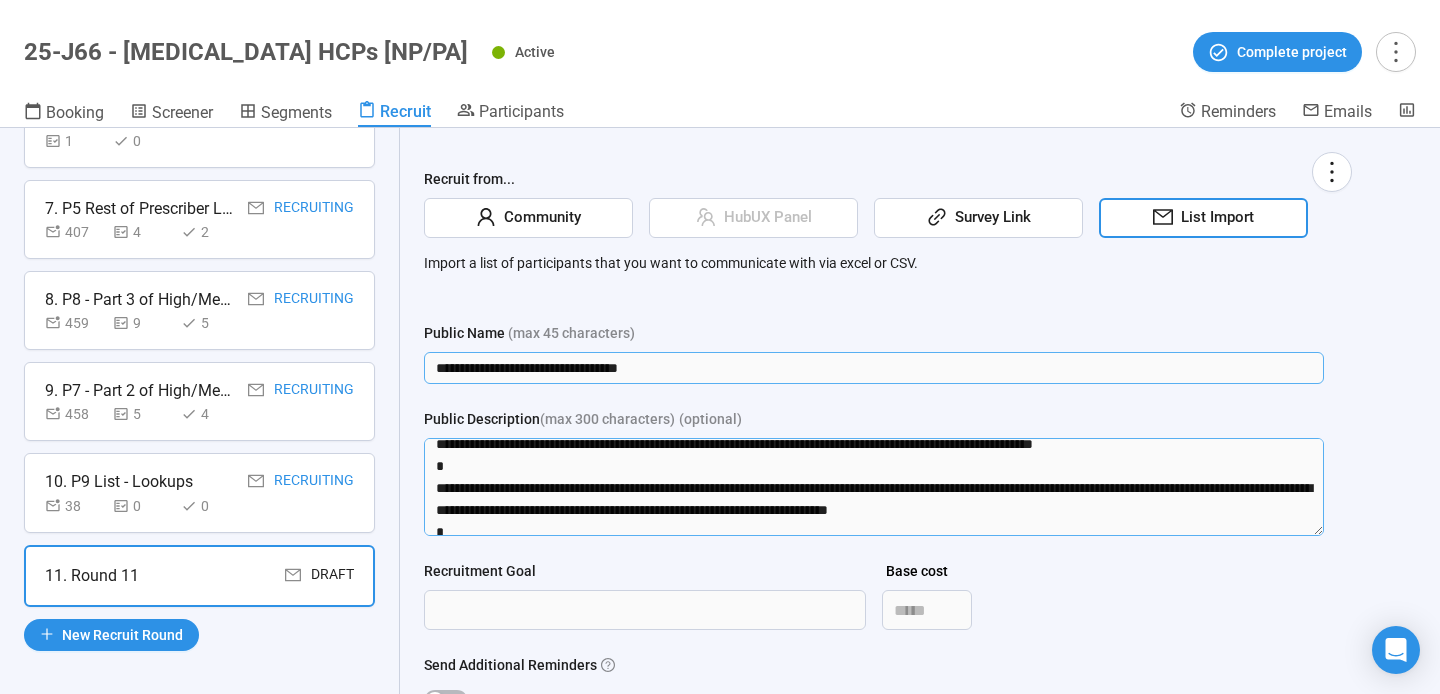 scroll, scrollTop: 21, scrollLeft: 0, axis: vertical 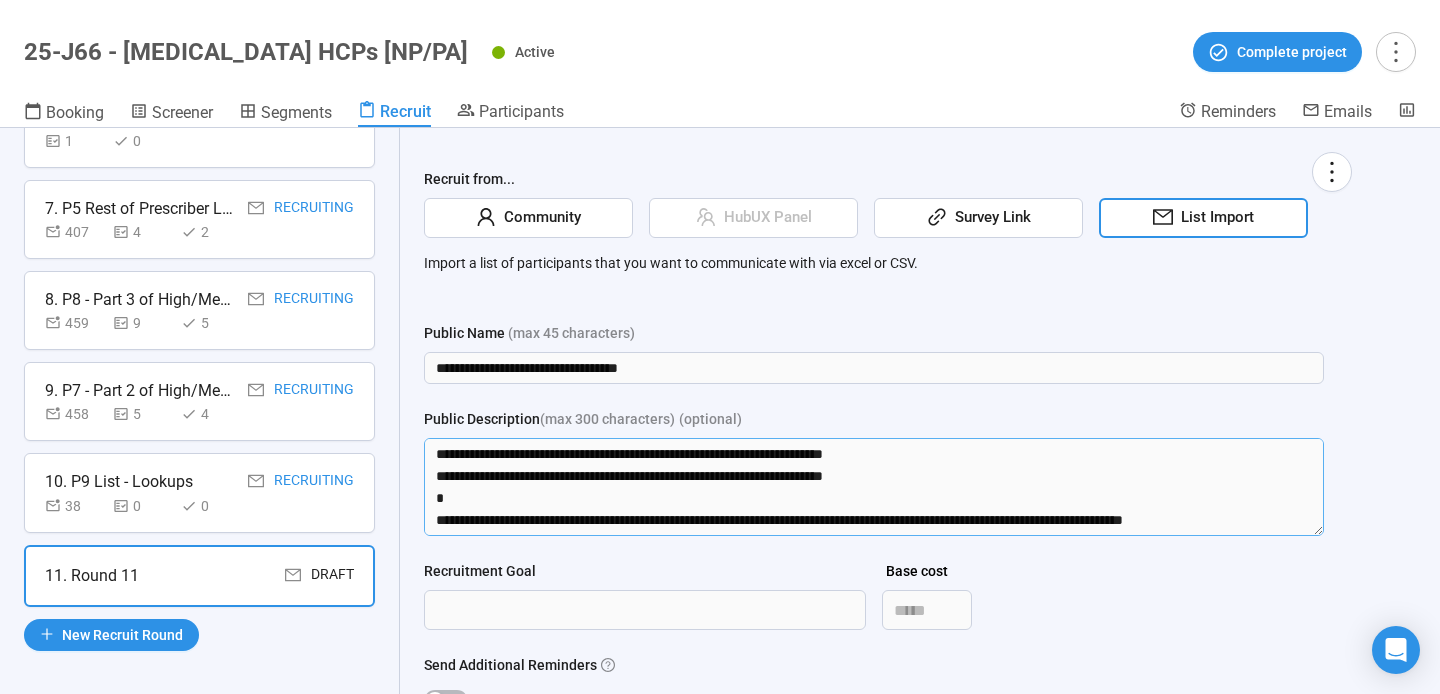 drag, startPoint x: 629, startPoint y: 496, endPoint x: 706, endPoint y: 639, distance: 162.41306 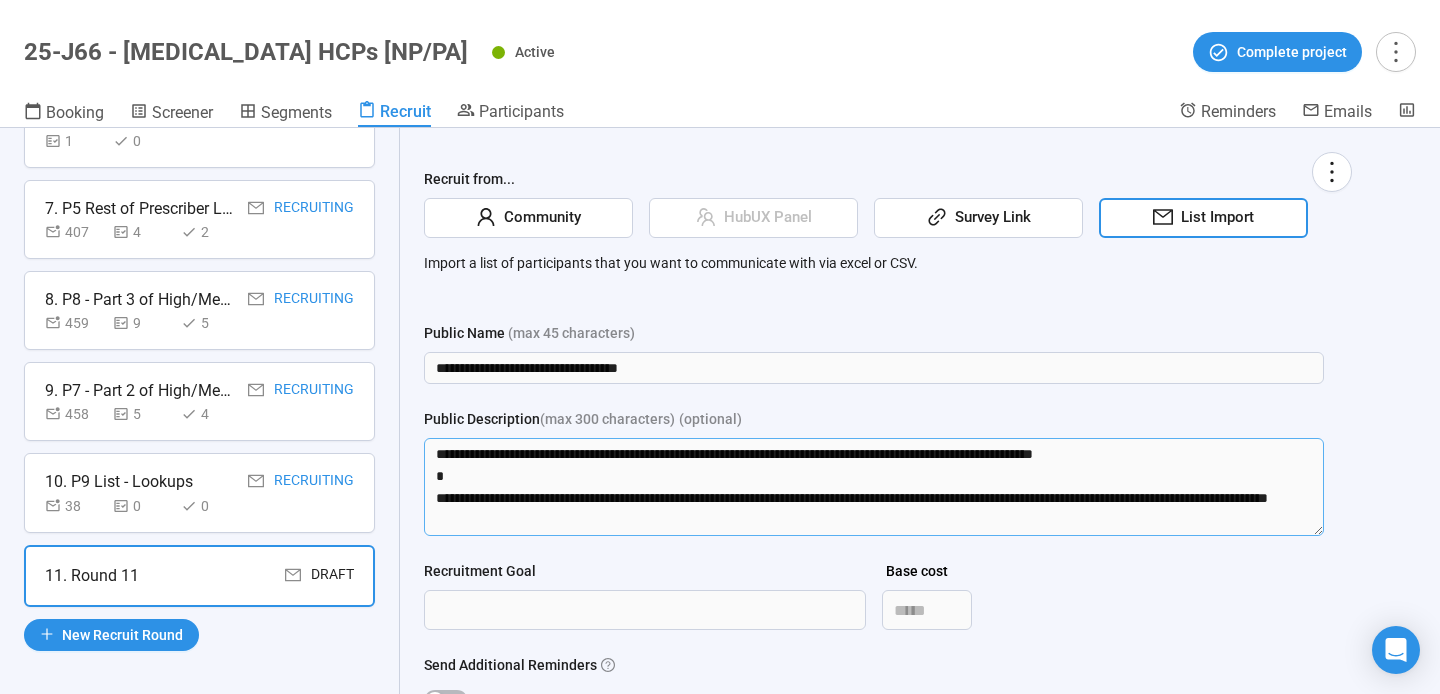 scroll, scrollTop: 0, scrollLeft: 0, axis: both 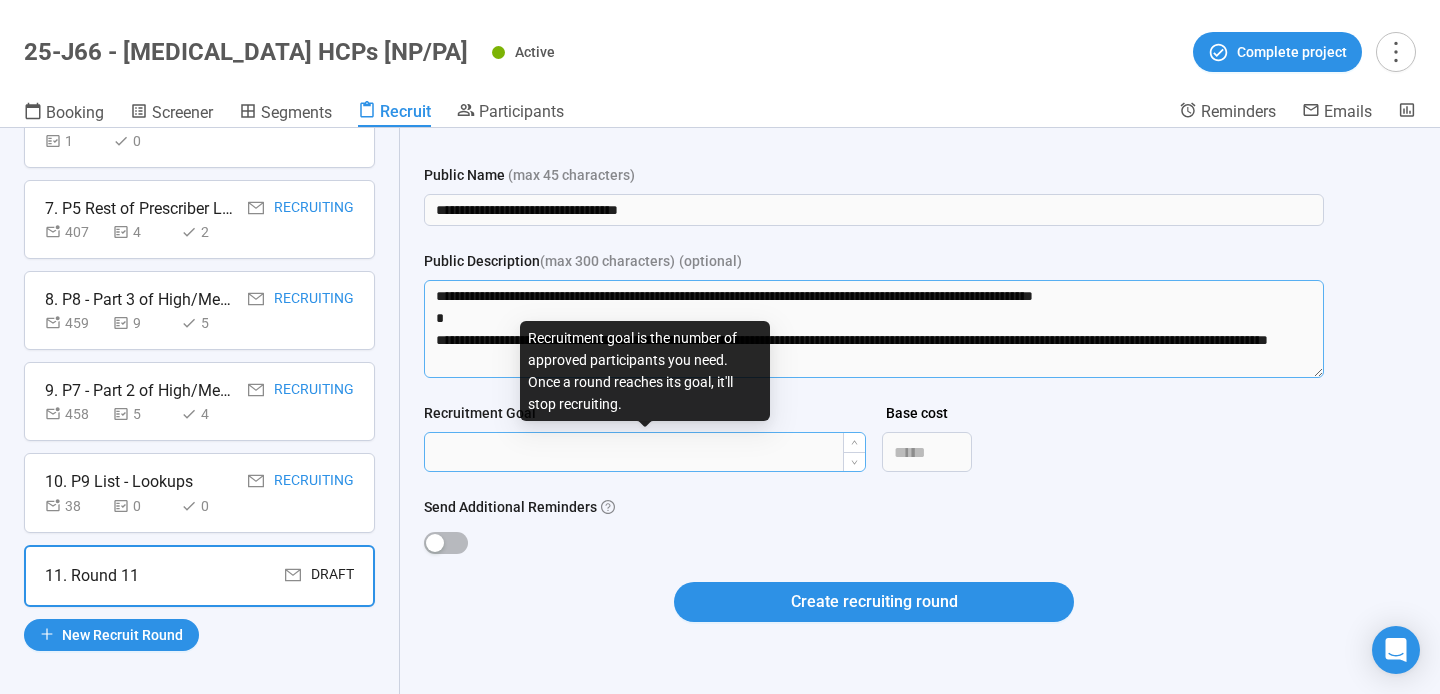 type on "**********" 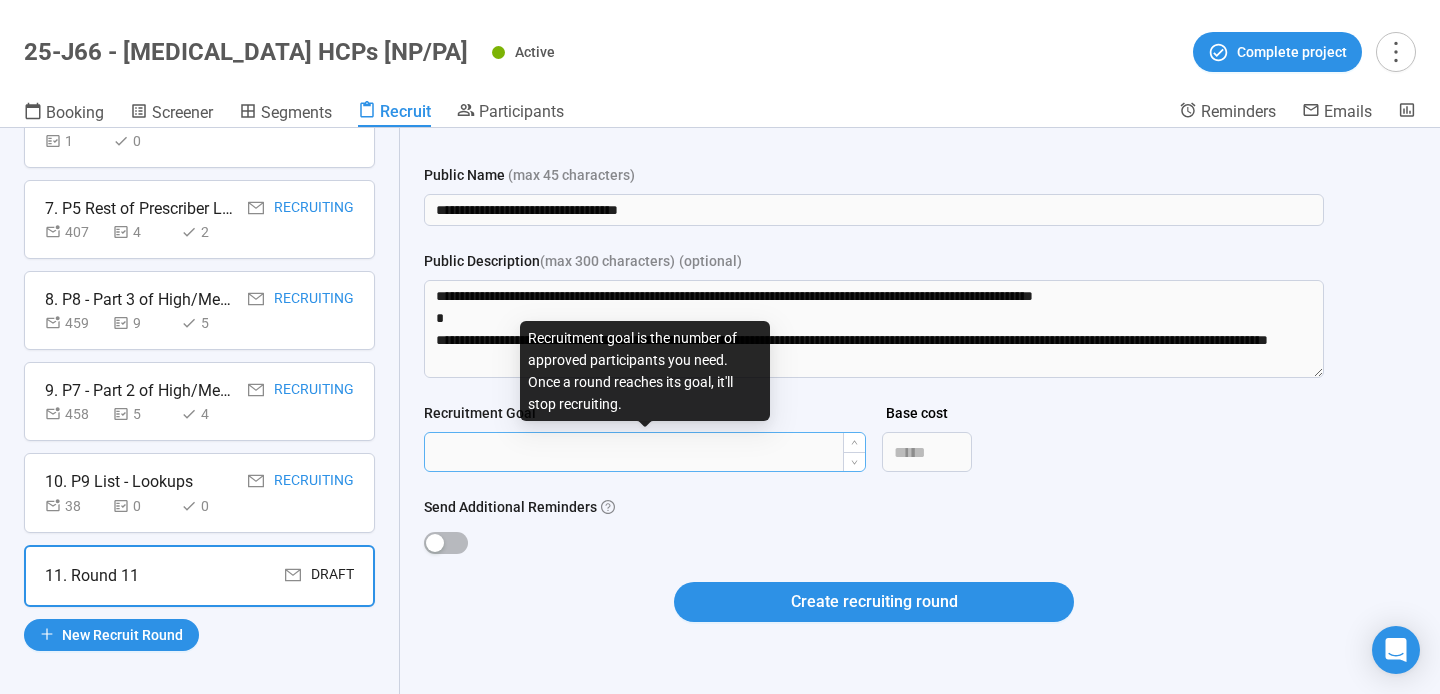 click on "Recruitment Goal" at bounding box center (645, 452) 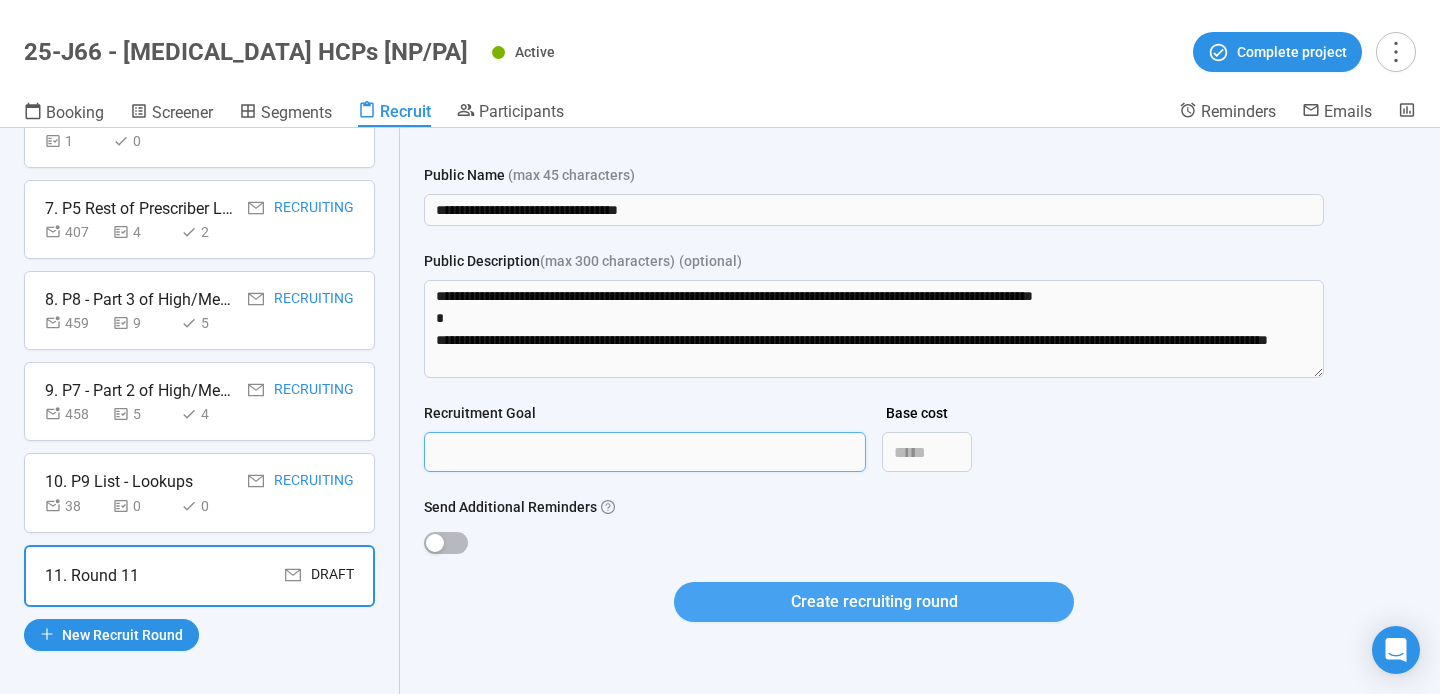 type on "***" 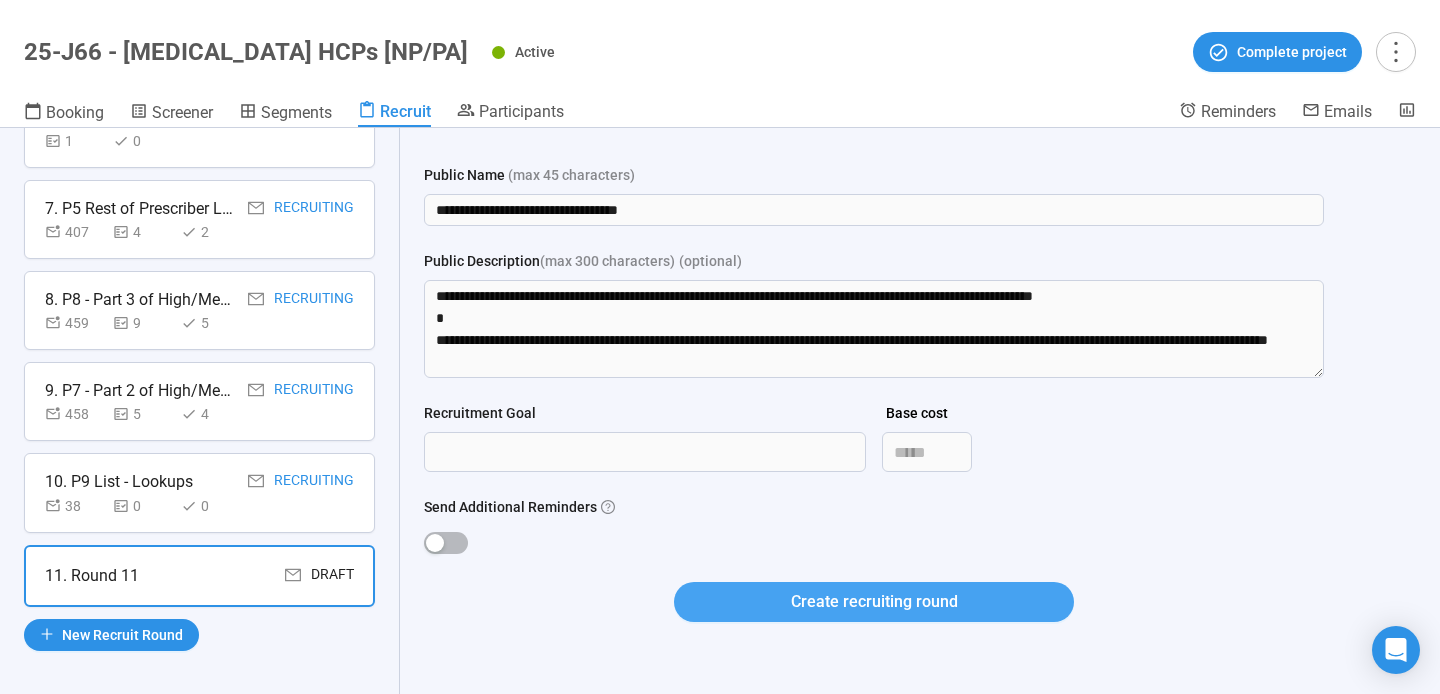 click on "Create recruiting round" at bounding box center (874, 601) 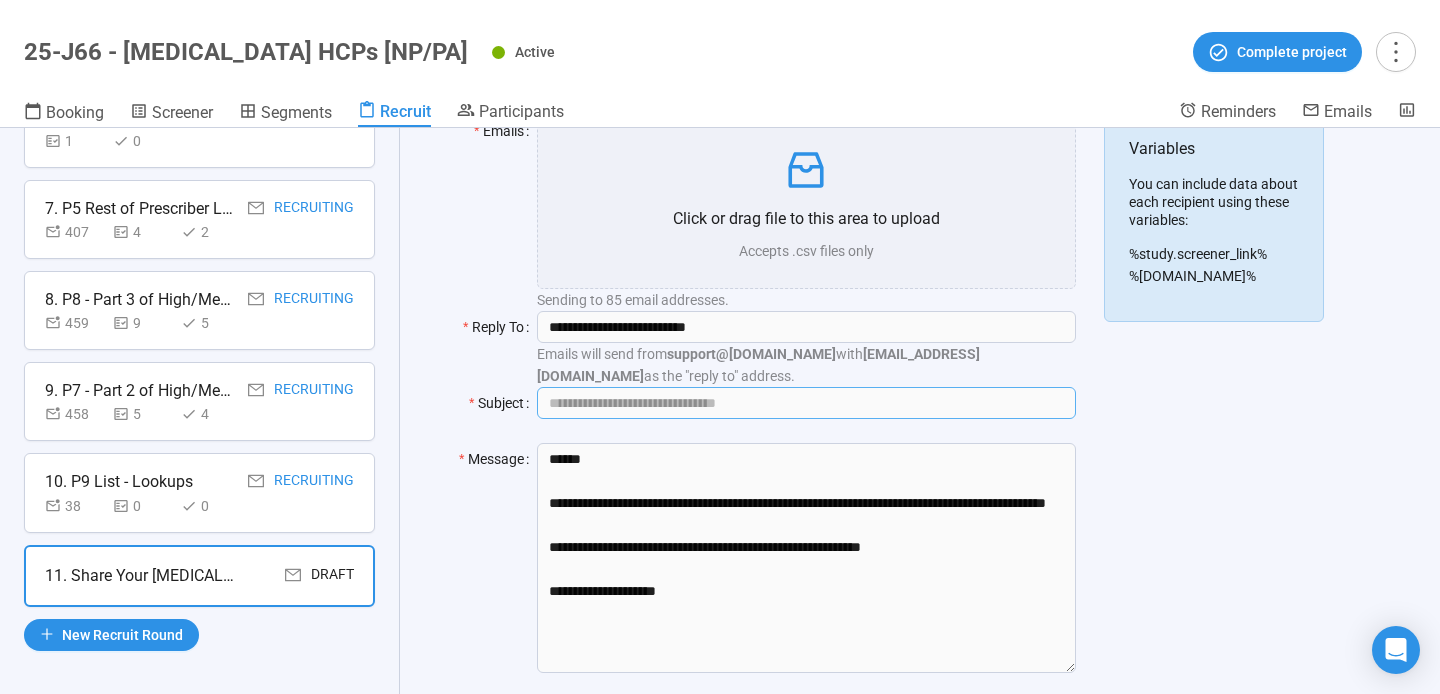 scroll, scrollTop: 221, scrollLeft: 0, axis: vertical 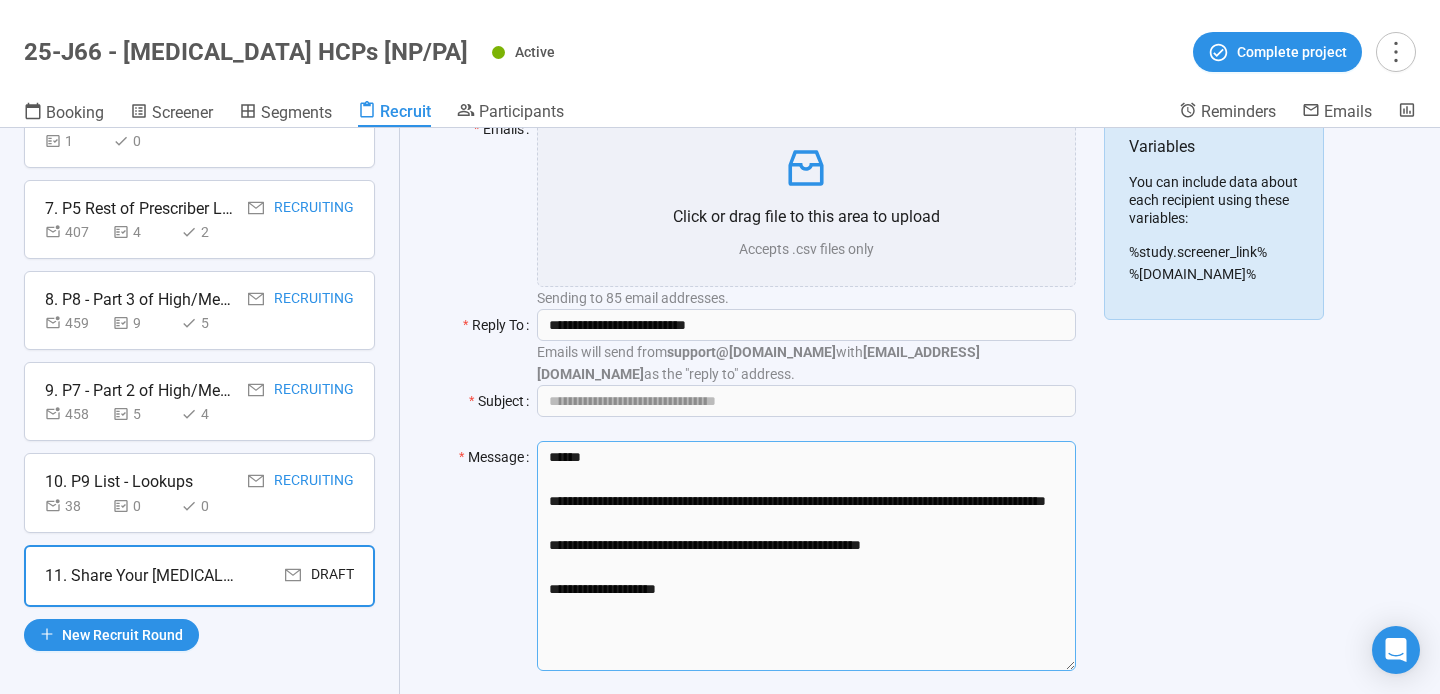 click on "**********" at bounding box center (806, 556) 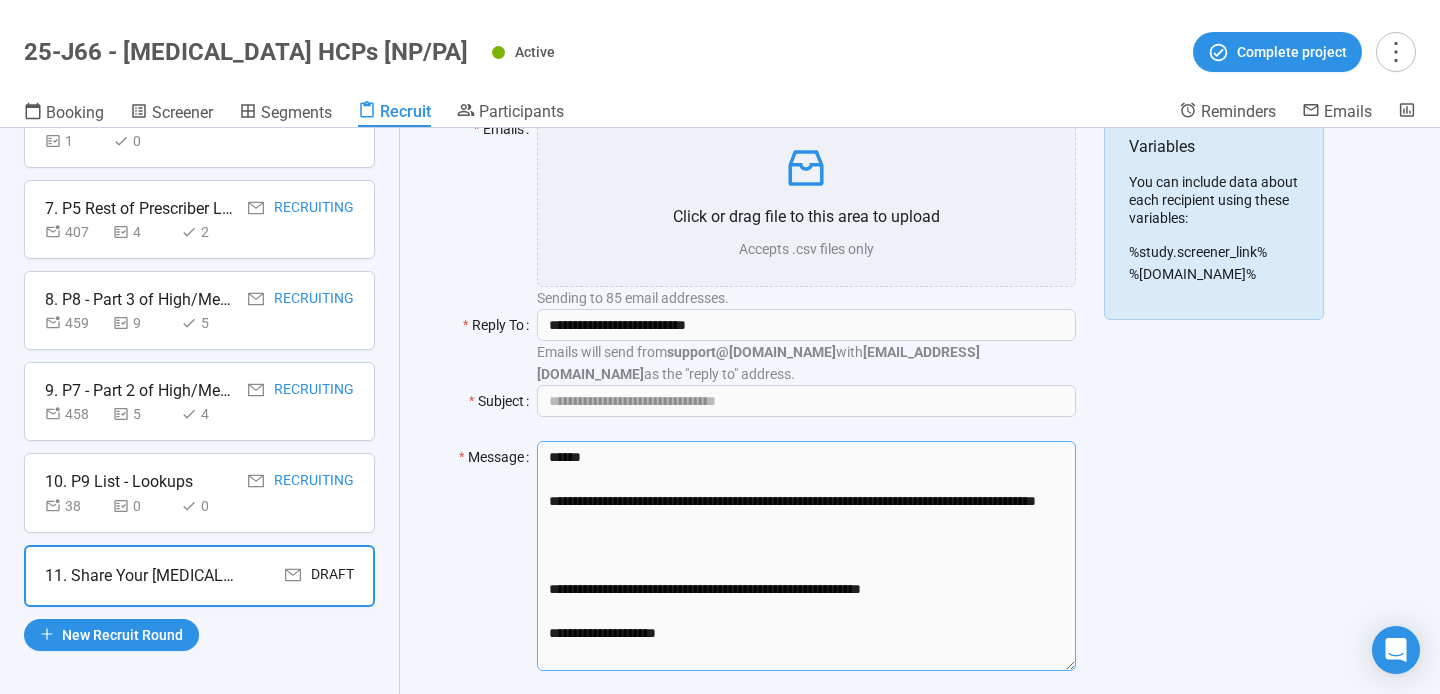 paste on "**********" 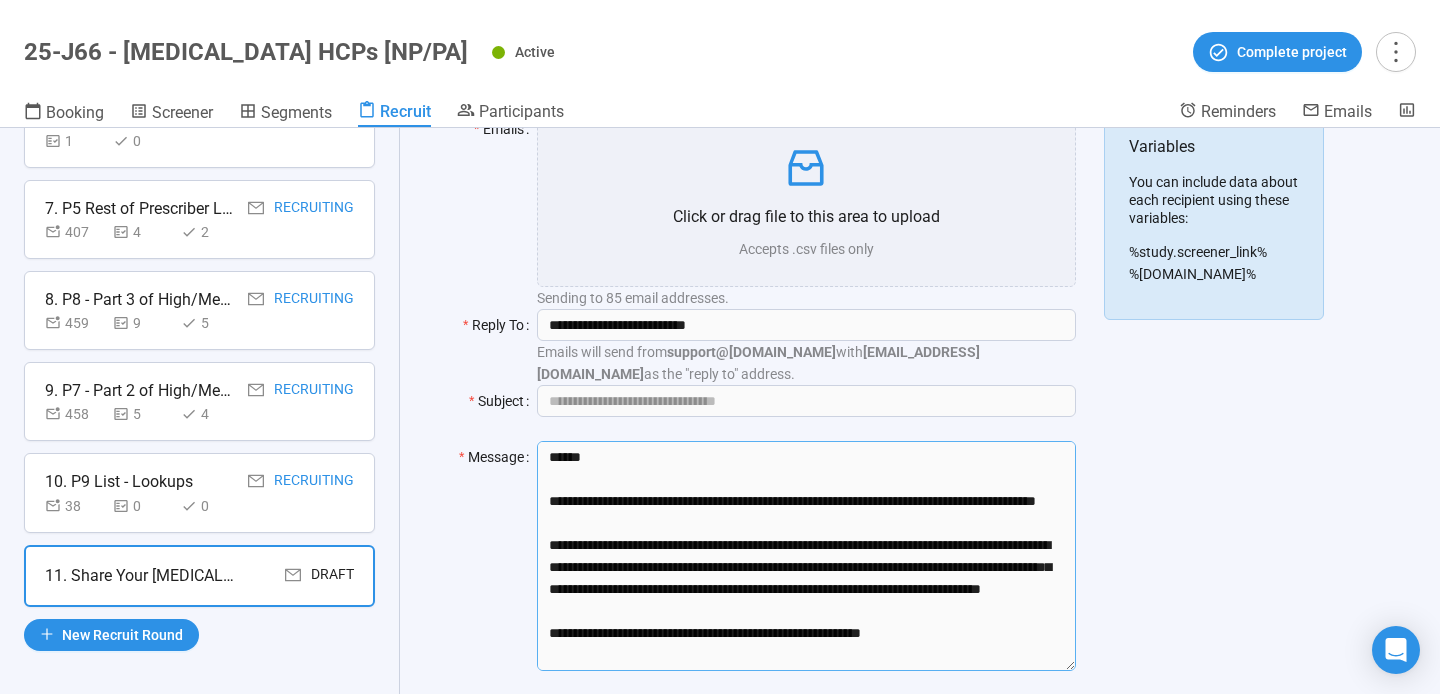drag, startPoint x: 696, startPoint y: 497, endPoint x: 923, endPoint y: 483, distance: 227.4313 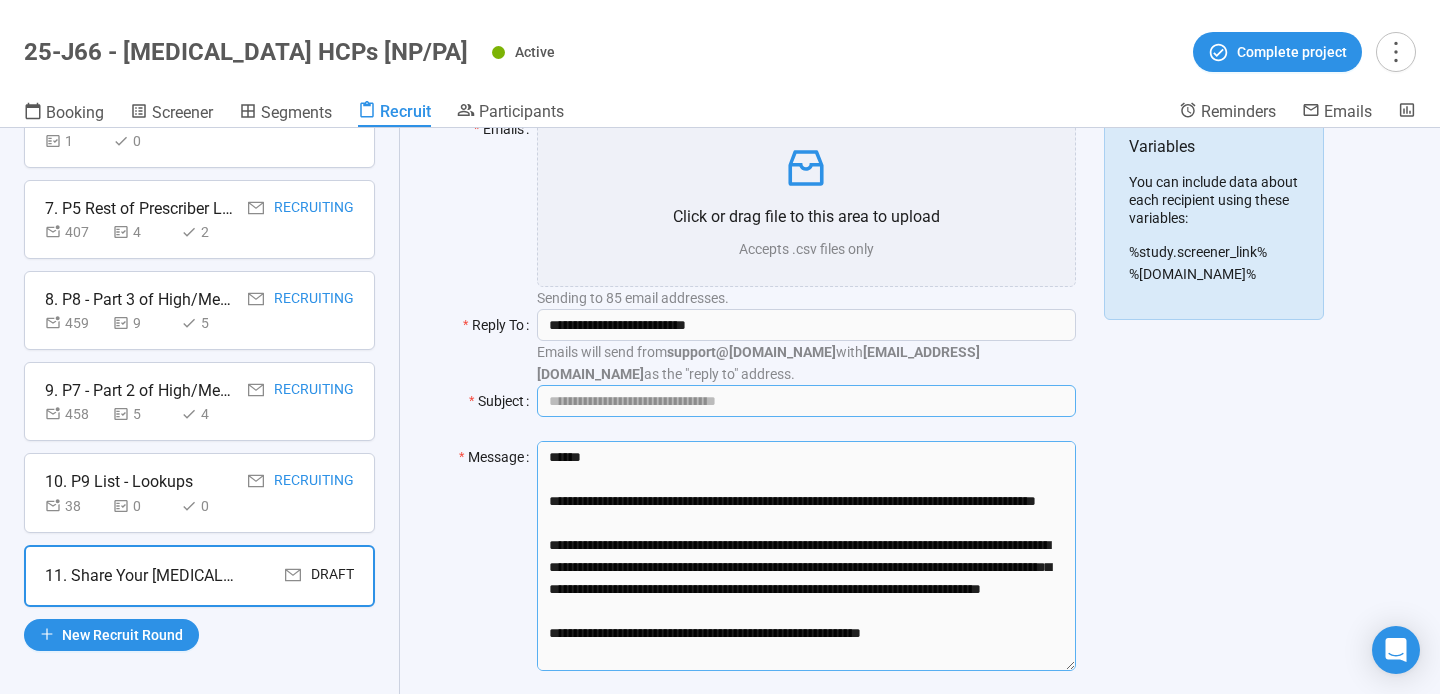 type on "**********" 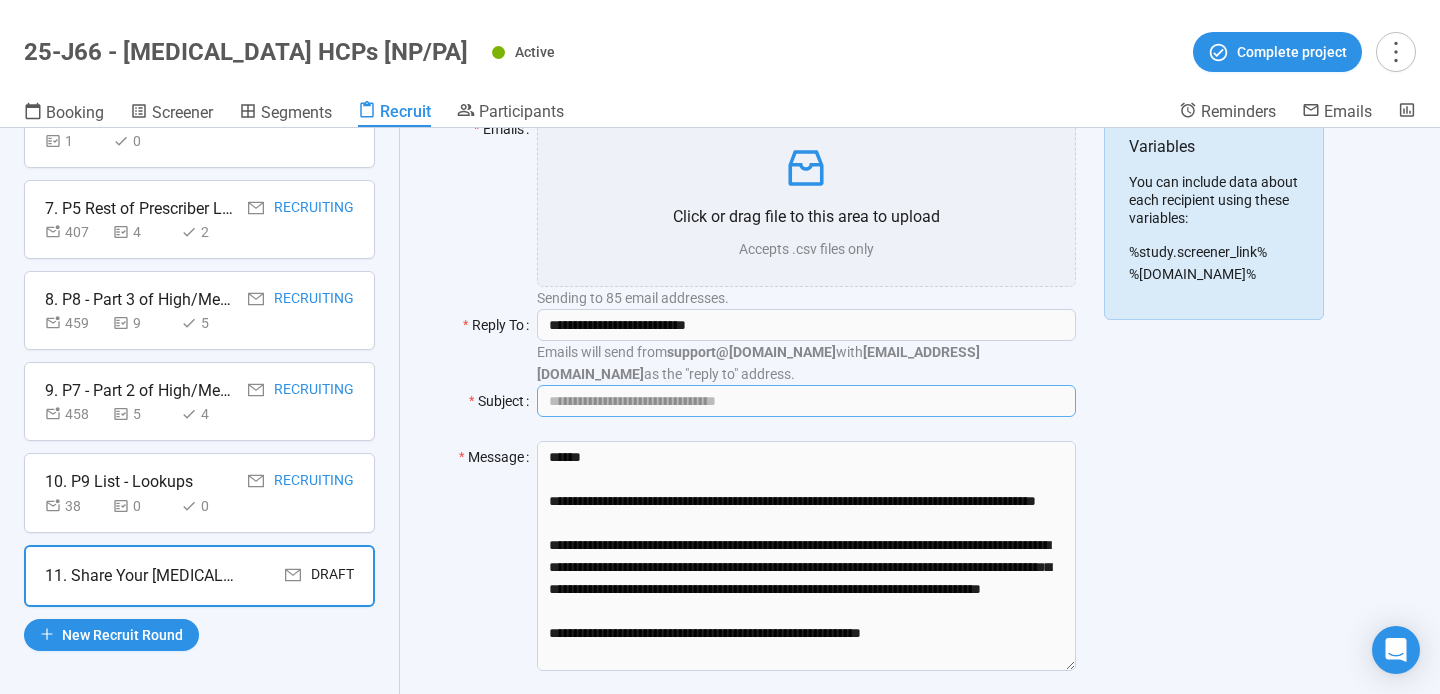 click on "Subject" at bounding box center [806, 401] 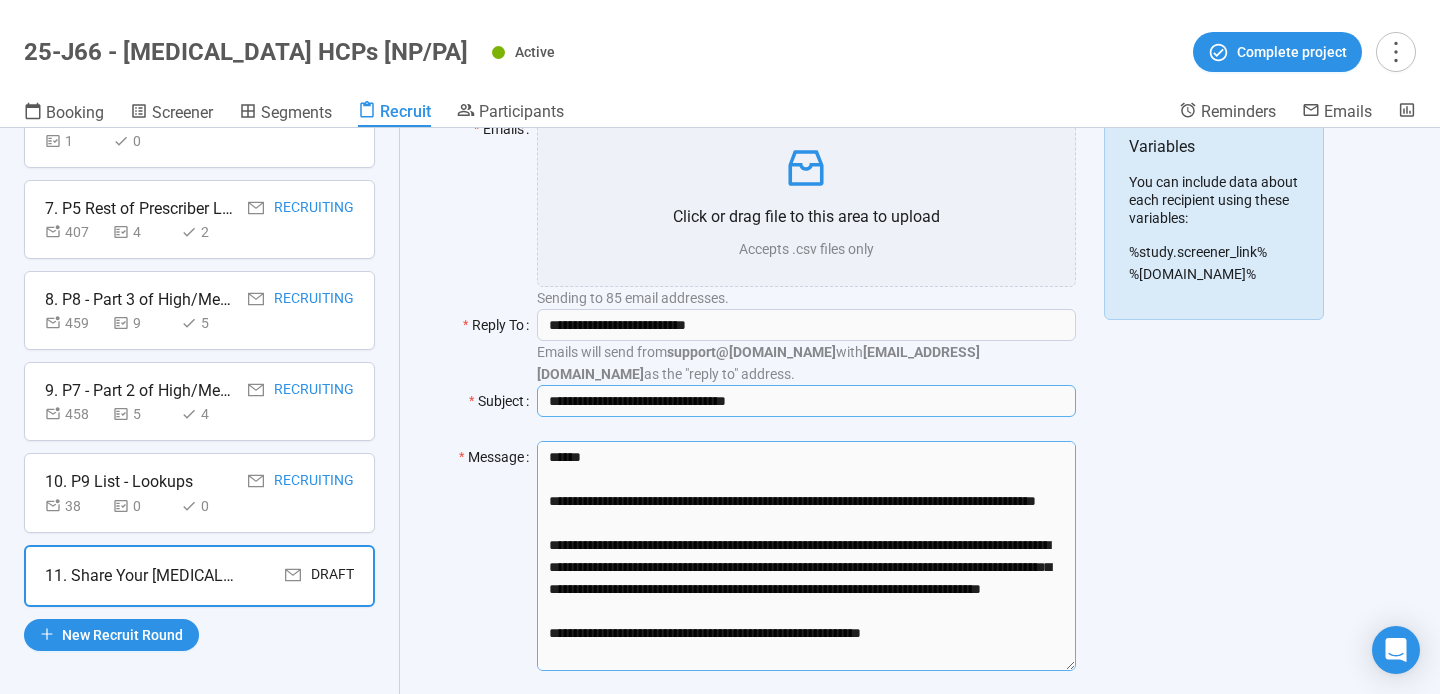 scroll, scrollTop: 66, scrollLeft: 0, axis: vertical 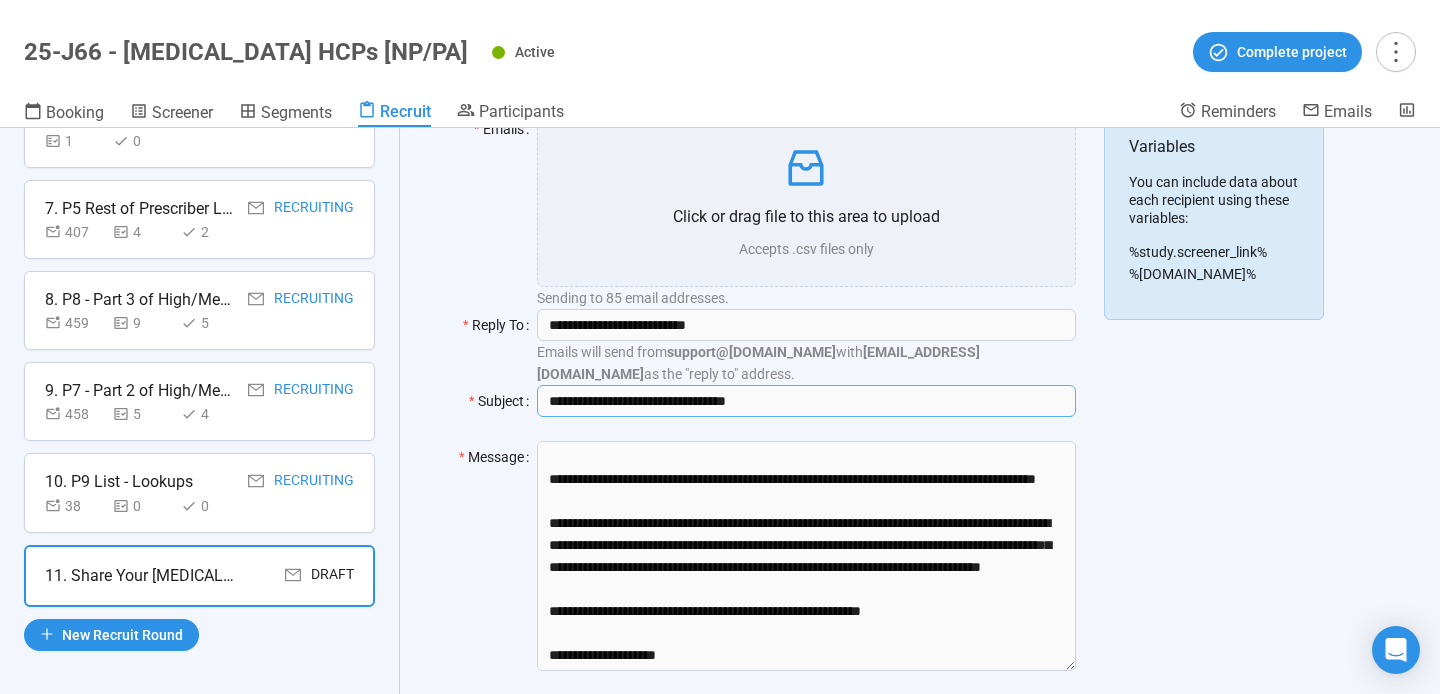 type on "**********" 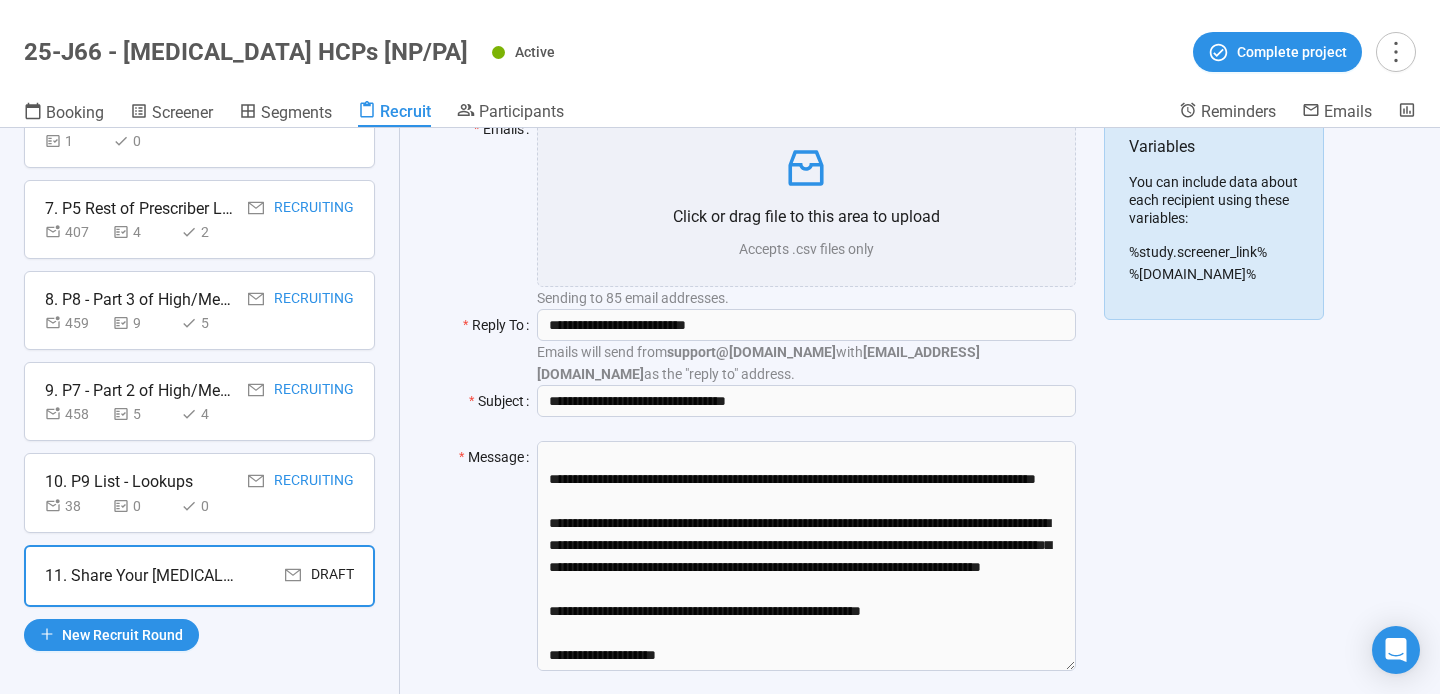 click on "Variables You can include data about each recipient using these variables: %study.screener_link% %[DOMAIN_NAME]%" at bounding box center [1214, 404] 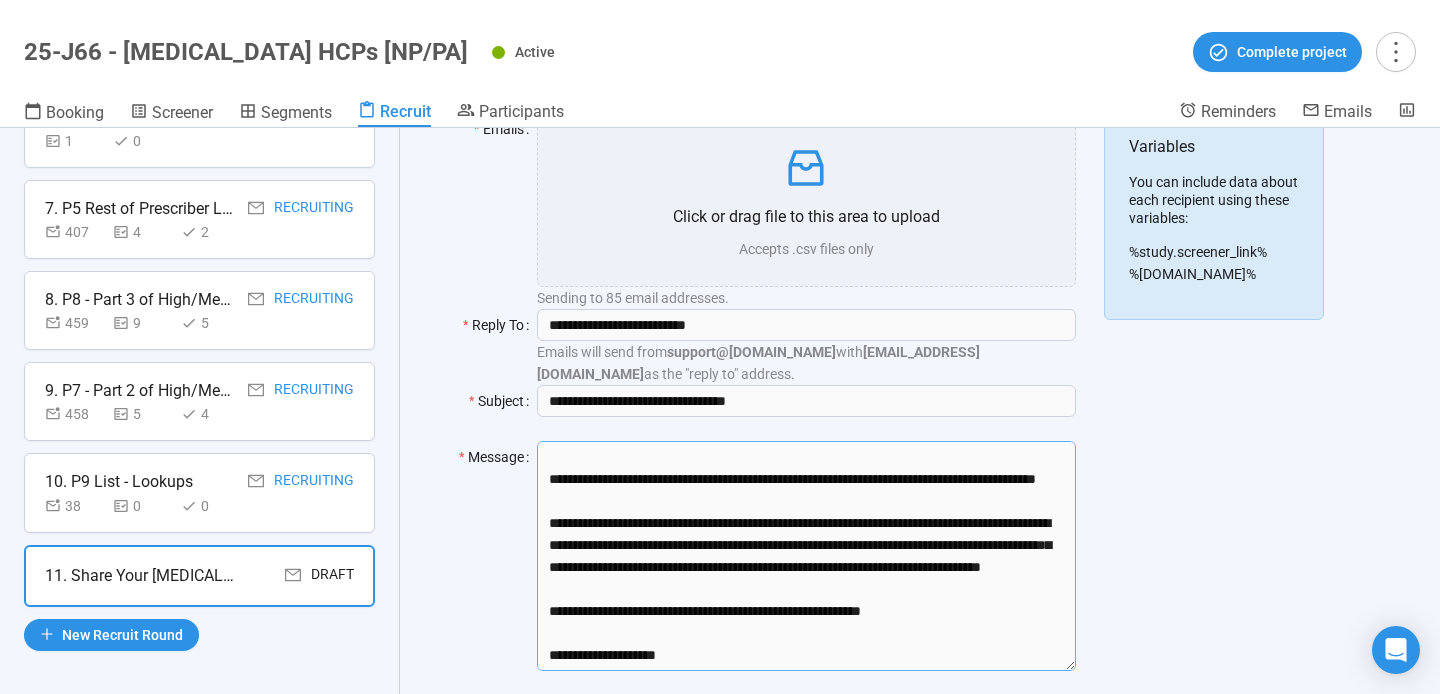scroll, scrollTop: 0, scrollLeft: 0, axis: both 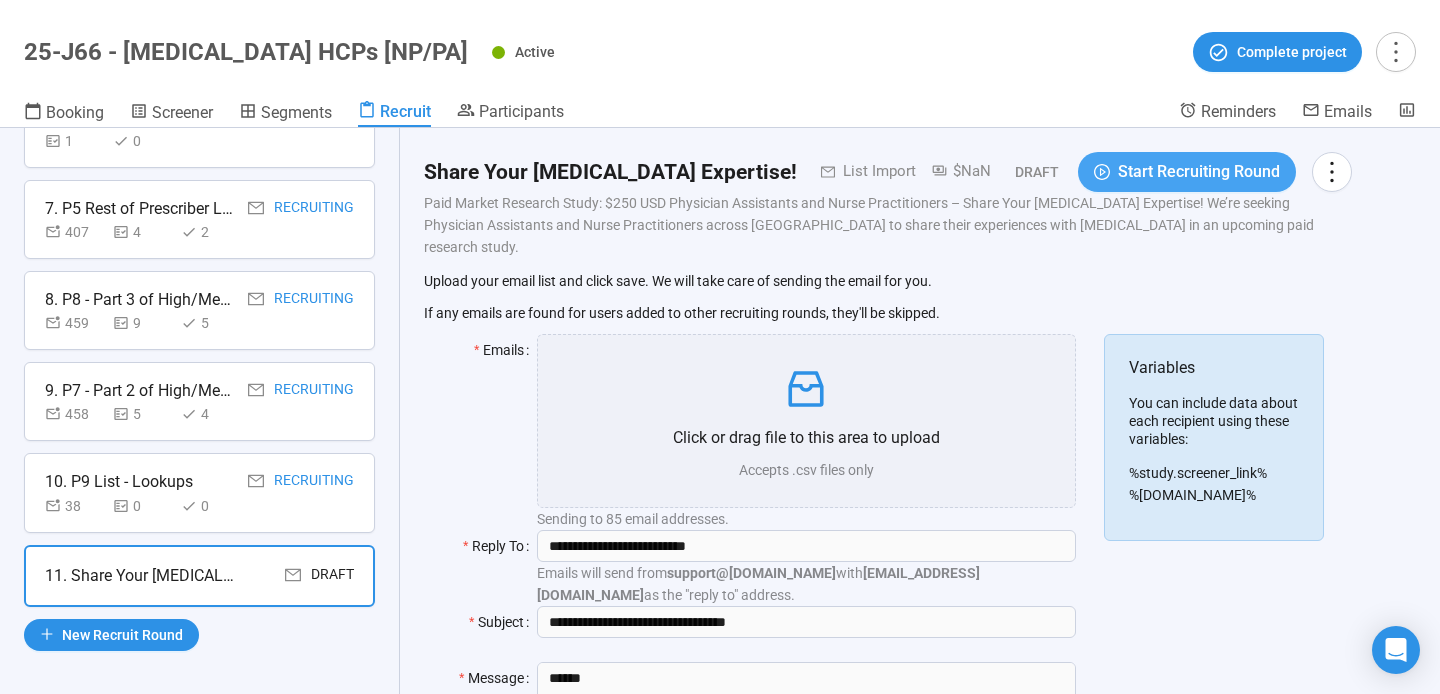 click on "Start Recruiting Round" at bounding box center (1199, 171) 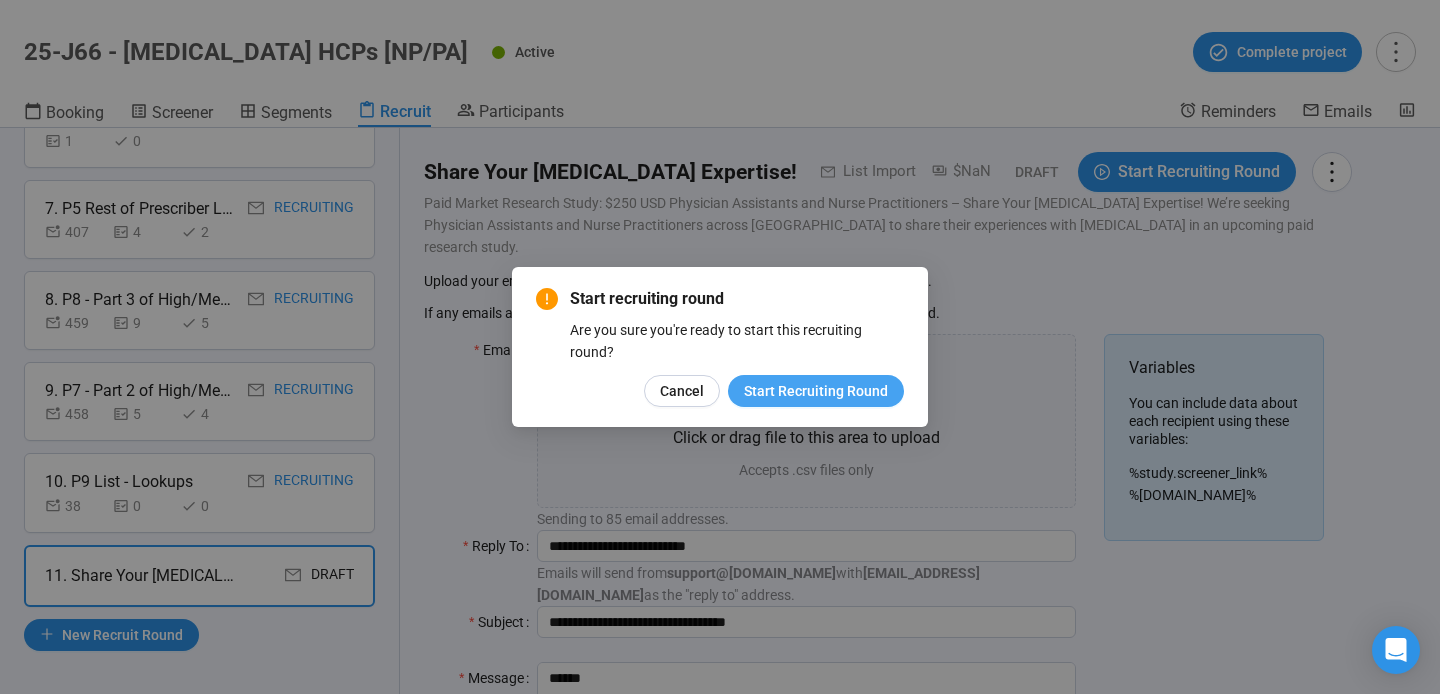 click on "Start Recruiting Round" at bounding box center [816, 391] 